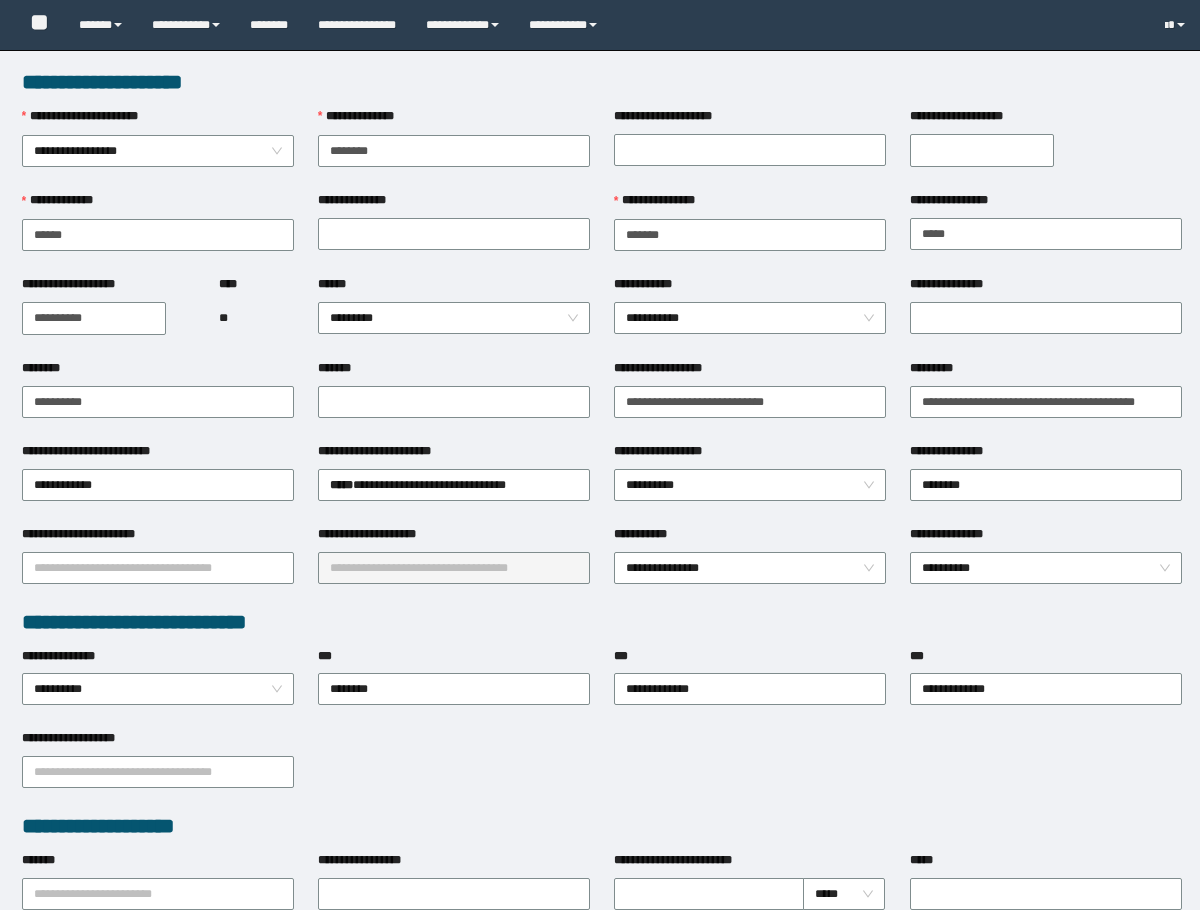 click on "**********" at bounding box center [563, 25] 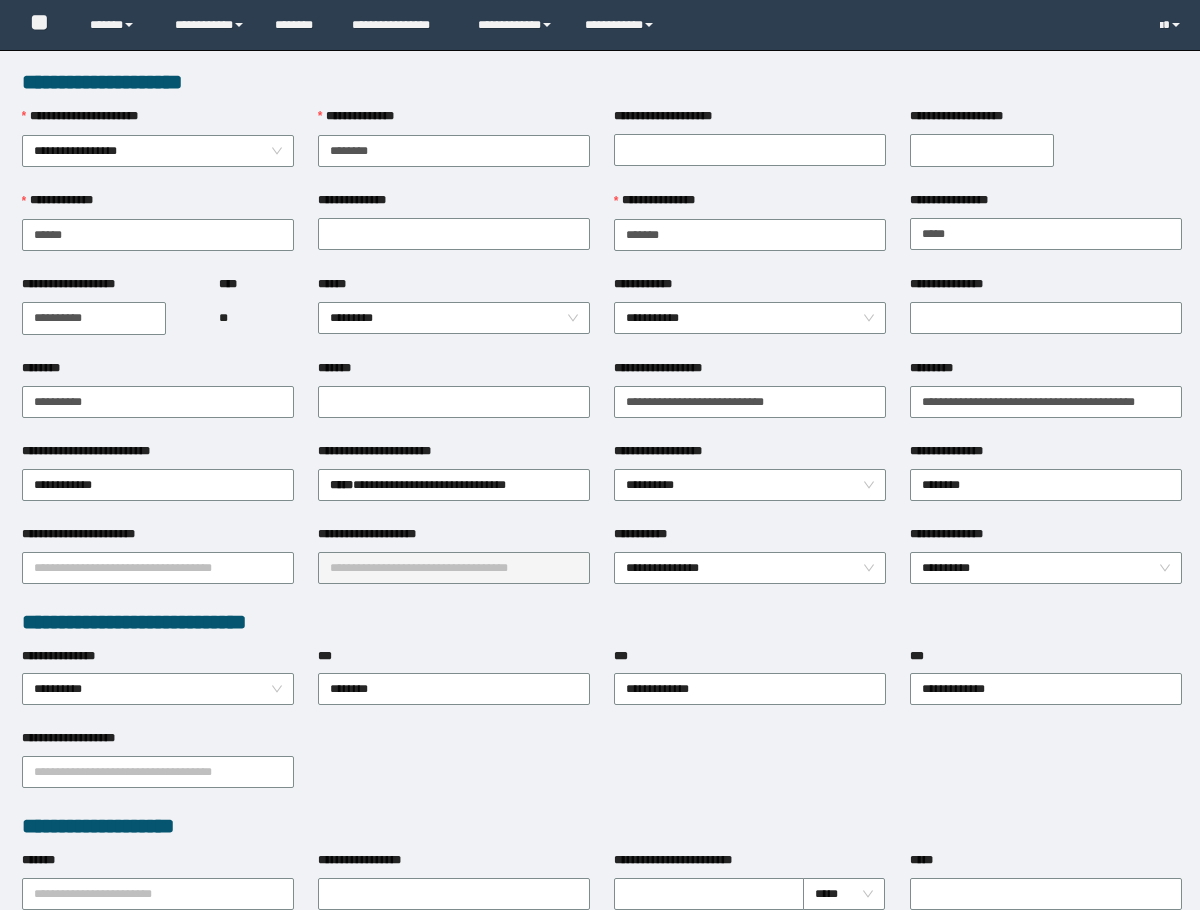 scroll, scrollTop: 0, scrollLeft: 0, axis: both 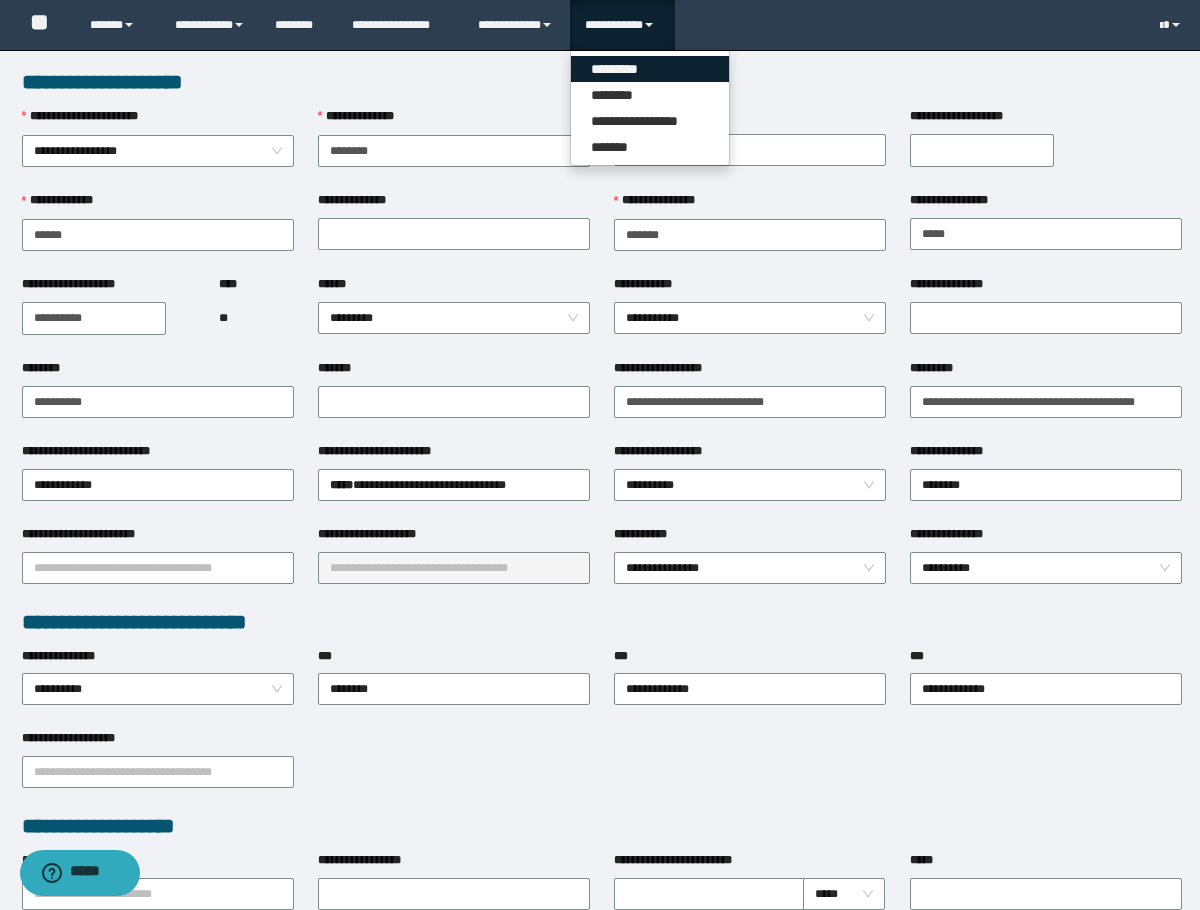 click on "*********" at bounding box center (650, 69) 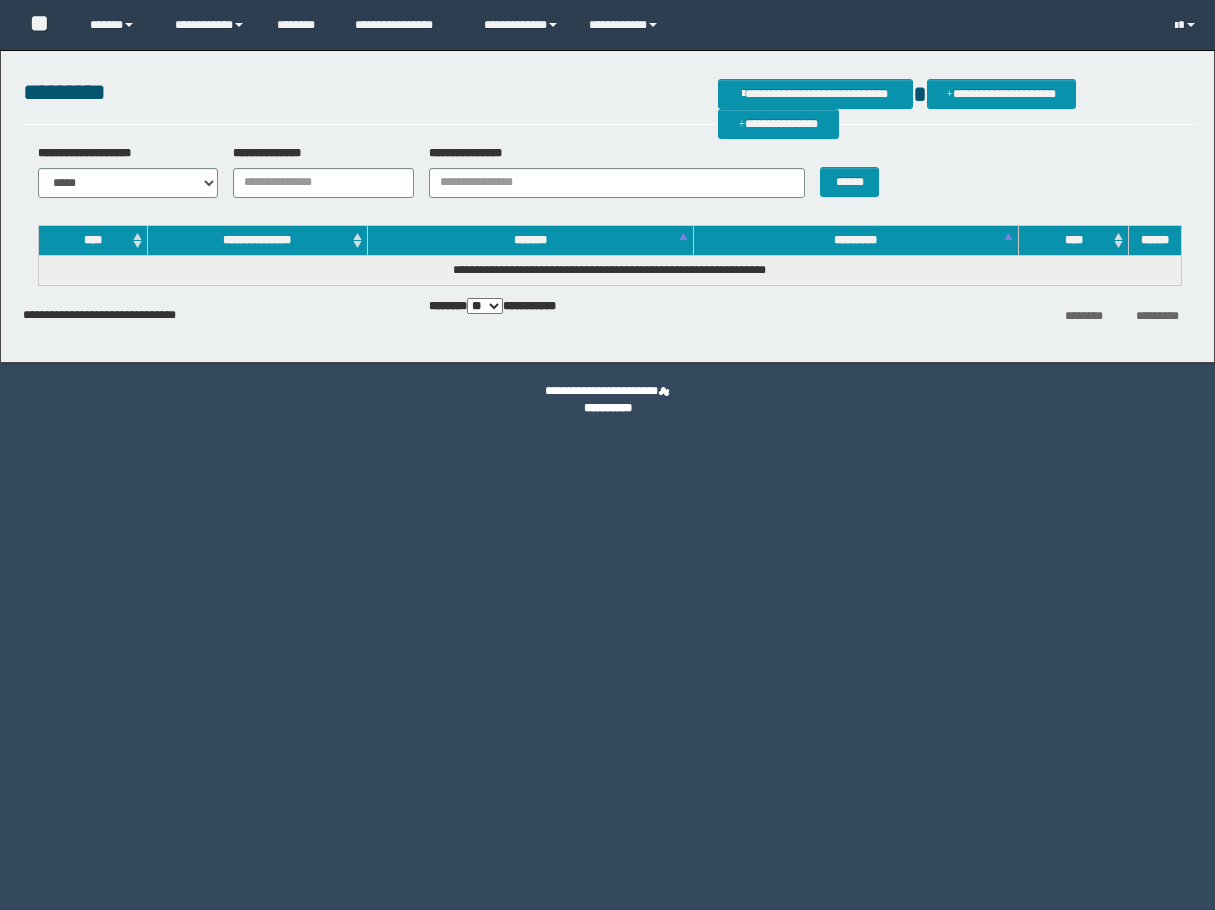scroll, scrollTop: 0, scrollLeft: 0, axis: both 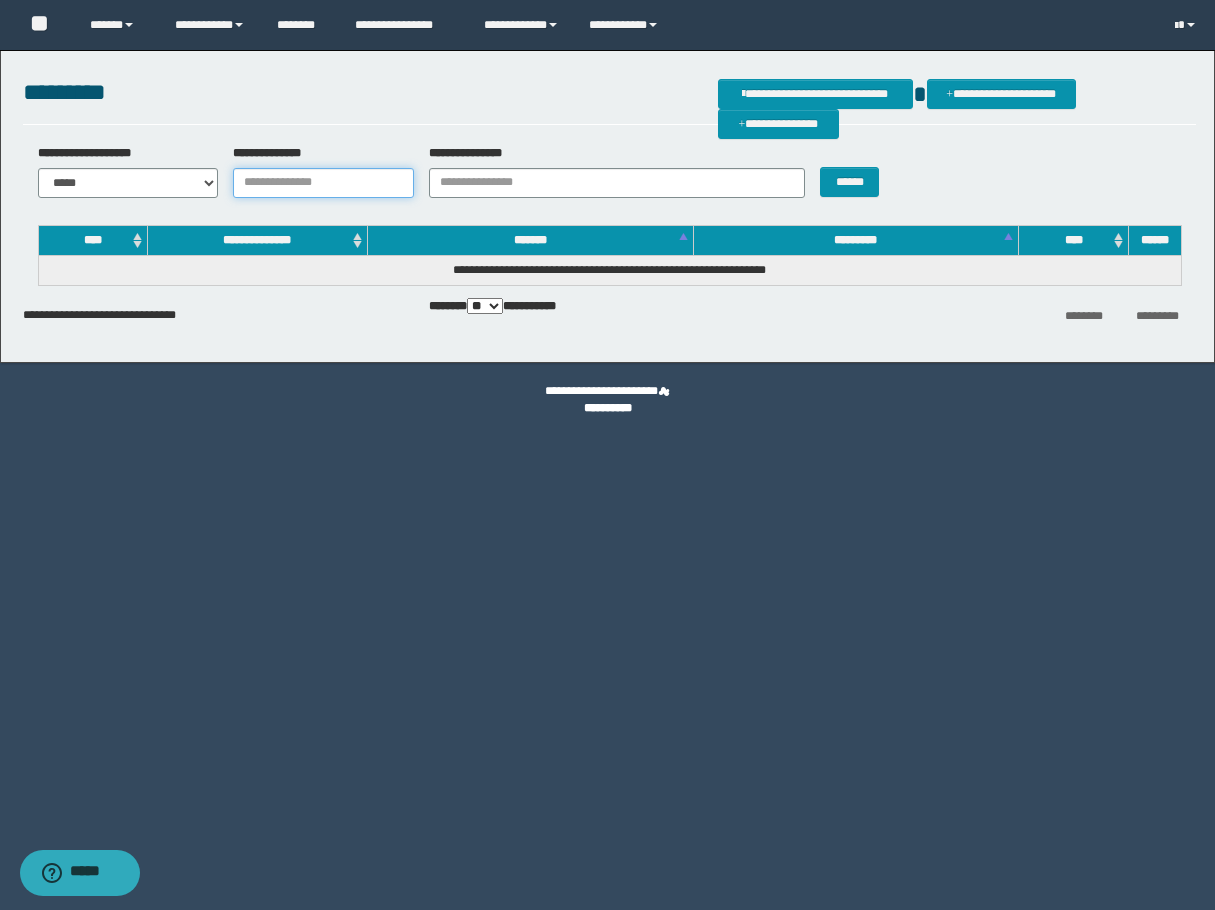 drag, startPoint x: 357, startPoint y: 188, endPoint x: 401, endPoint y: 198, distance: 45.122055 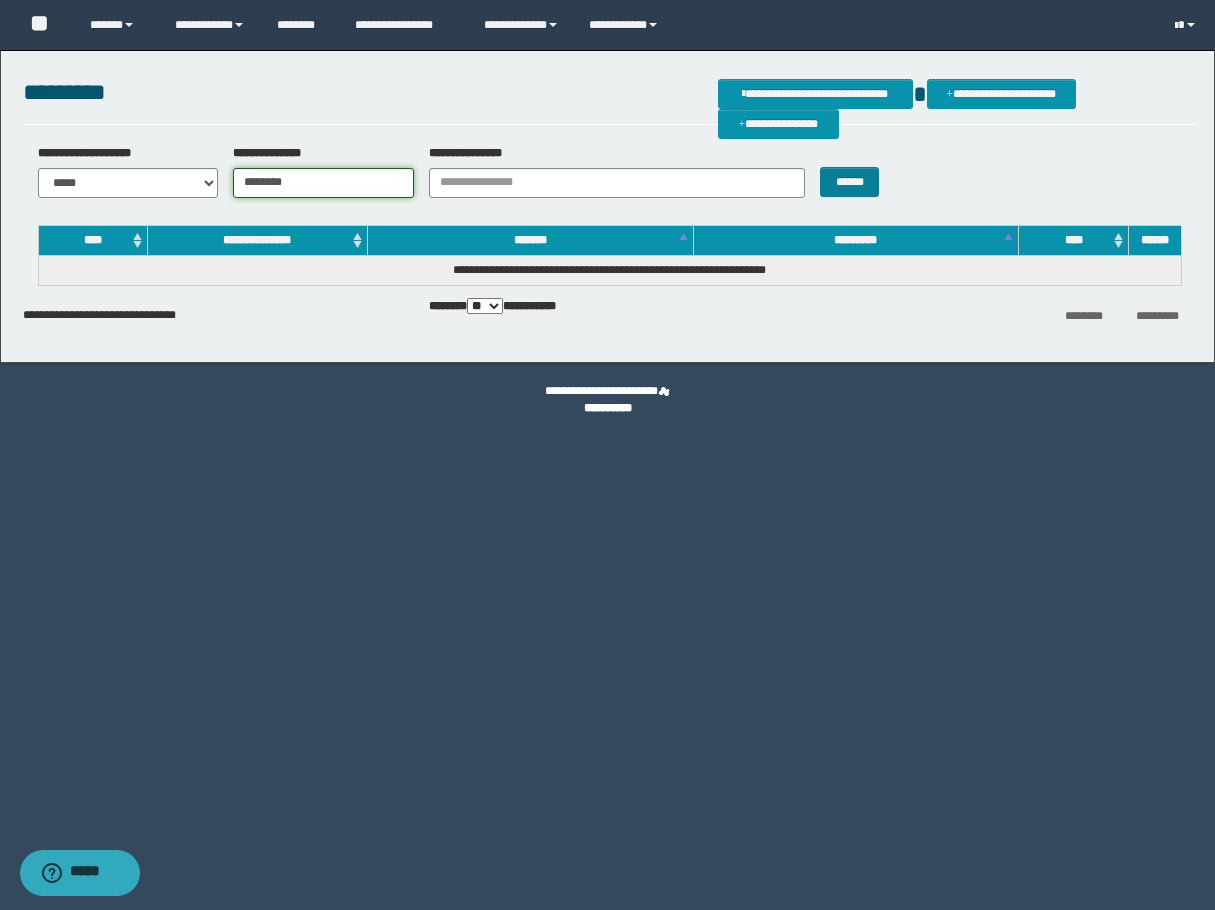 type on "********" 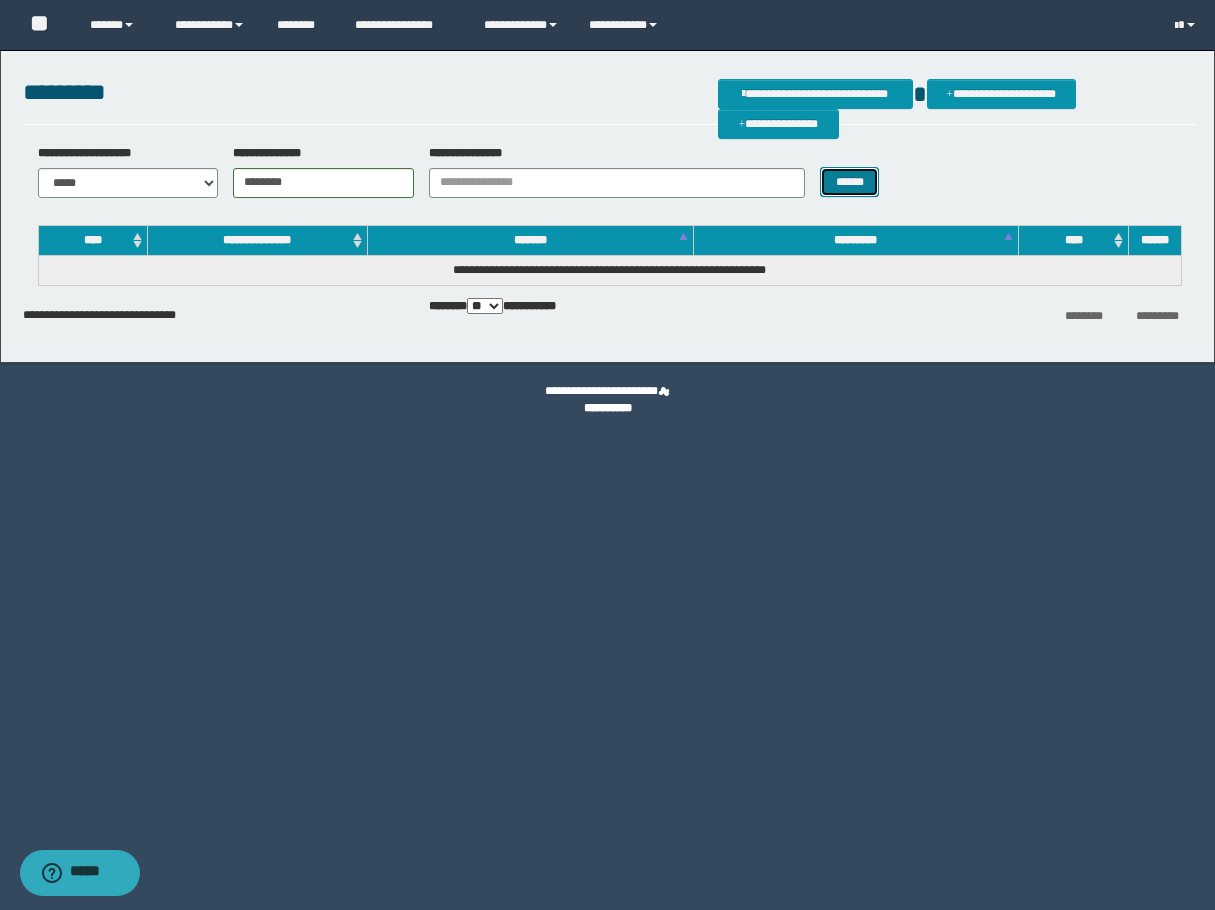 click on "******" at bounding box center [849, 182] 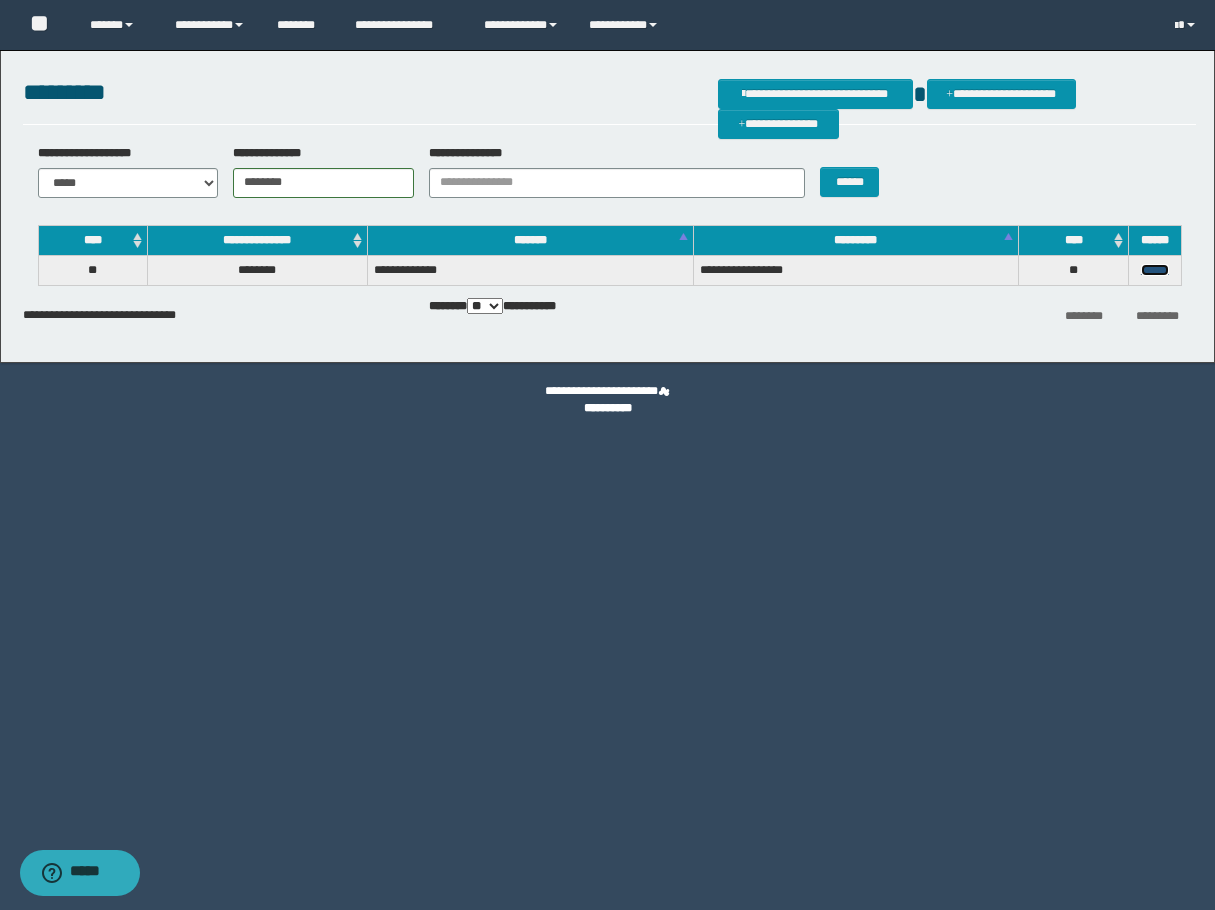 click on "******" at bounding box center [1155, 270] 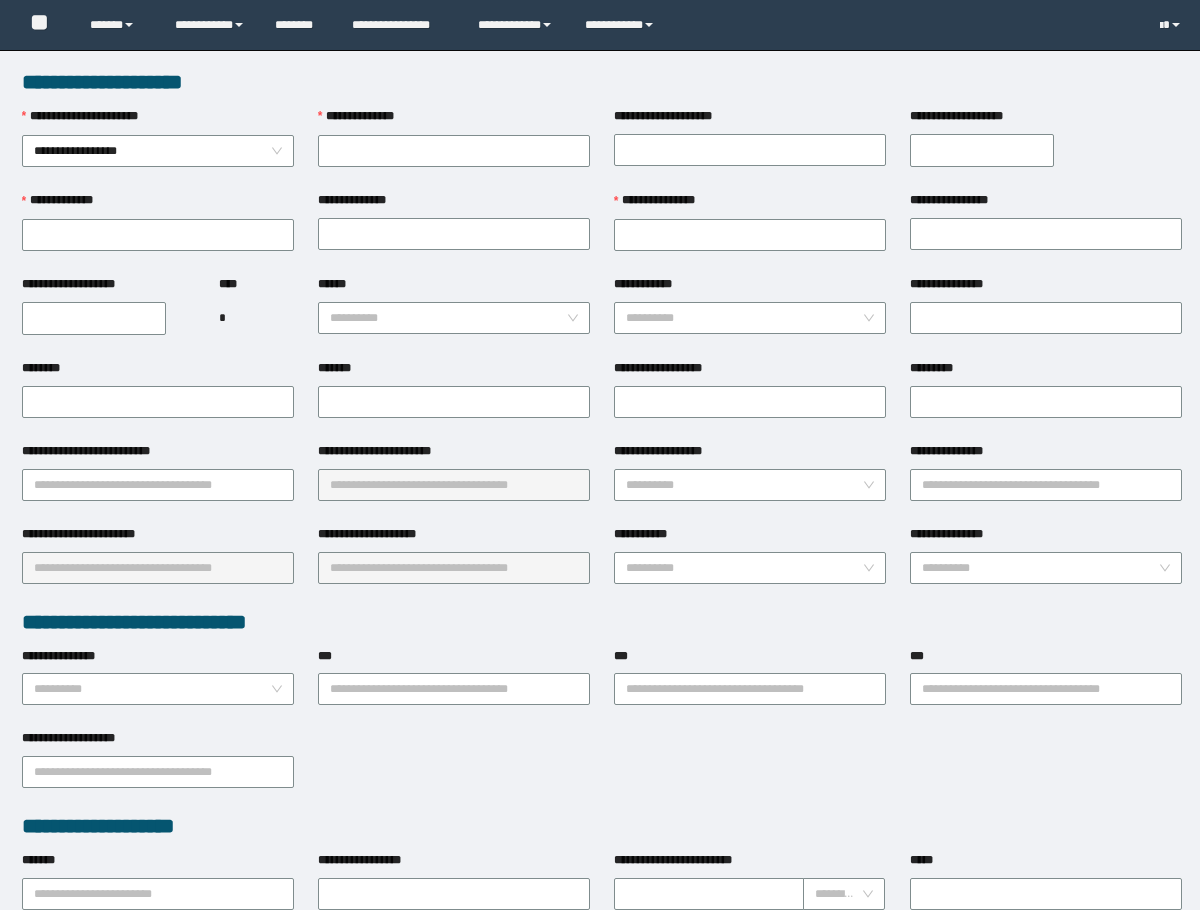 scroll, scrollTop: 0, scrollLeft: 0, axis: both 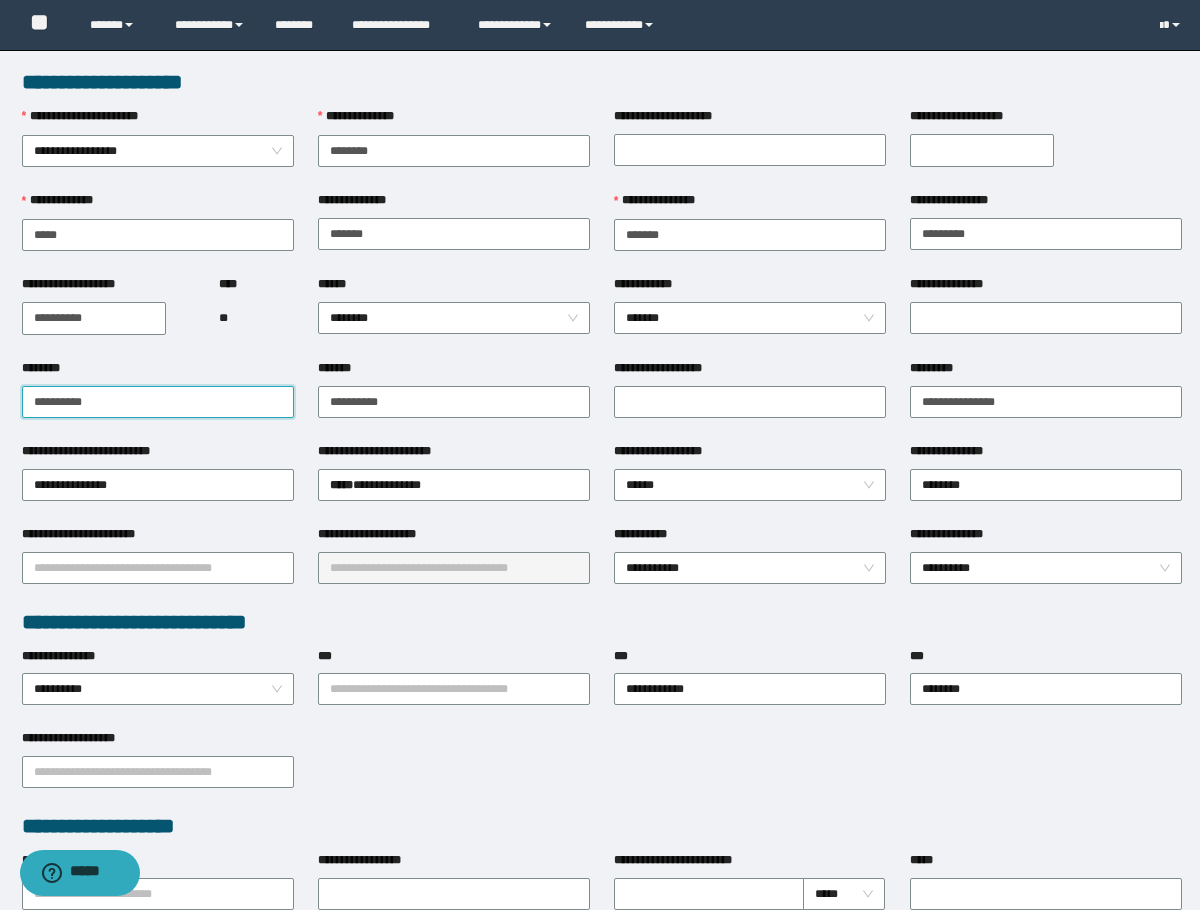 drag, startPoint x: 103, startPoint y: 407, endPoint x: -1, endPoint y: 420, distance: 104.80935 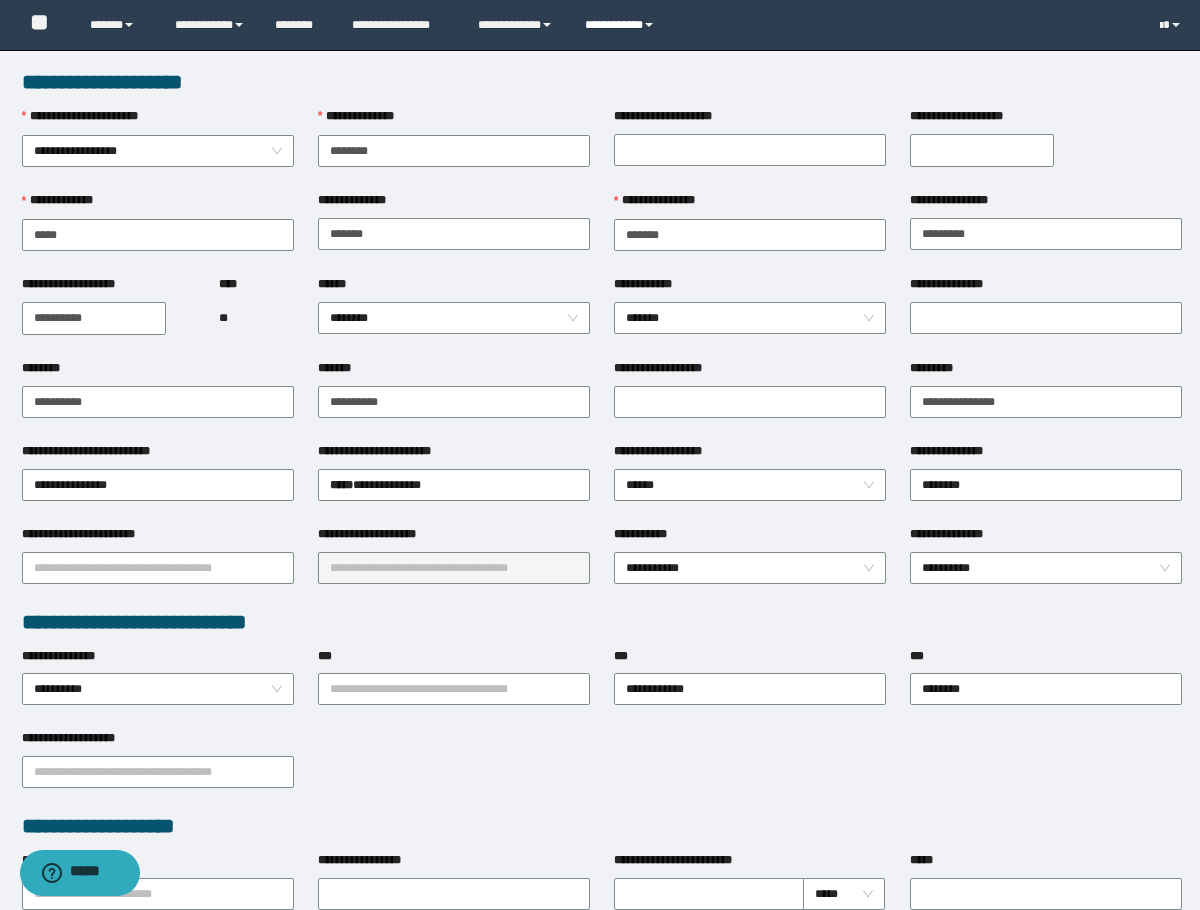drag, startPoint x: 633, startPoint y: 18, endPoint x: 633, endPoint y: 34, distance: 16 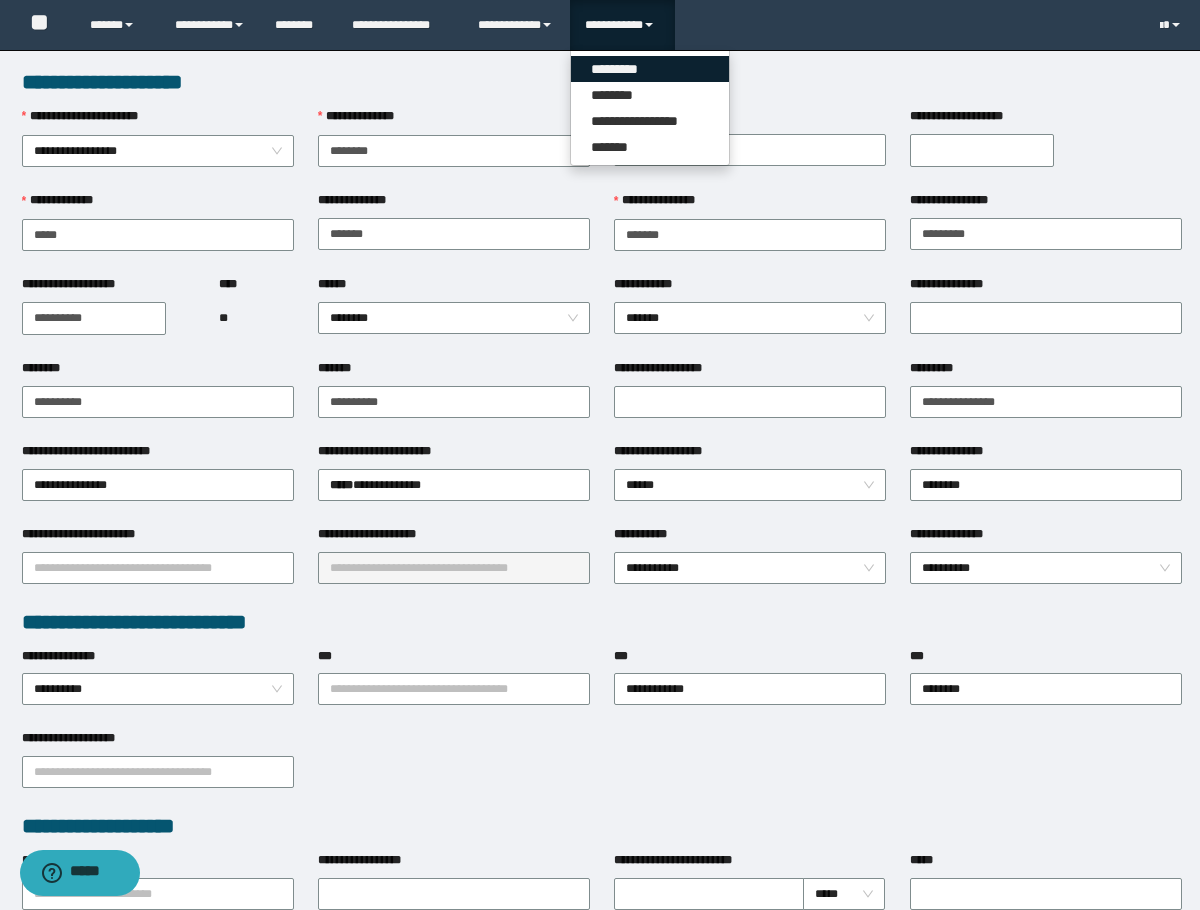 click on "*********" at bounding box center (650, 69) 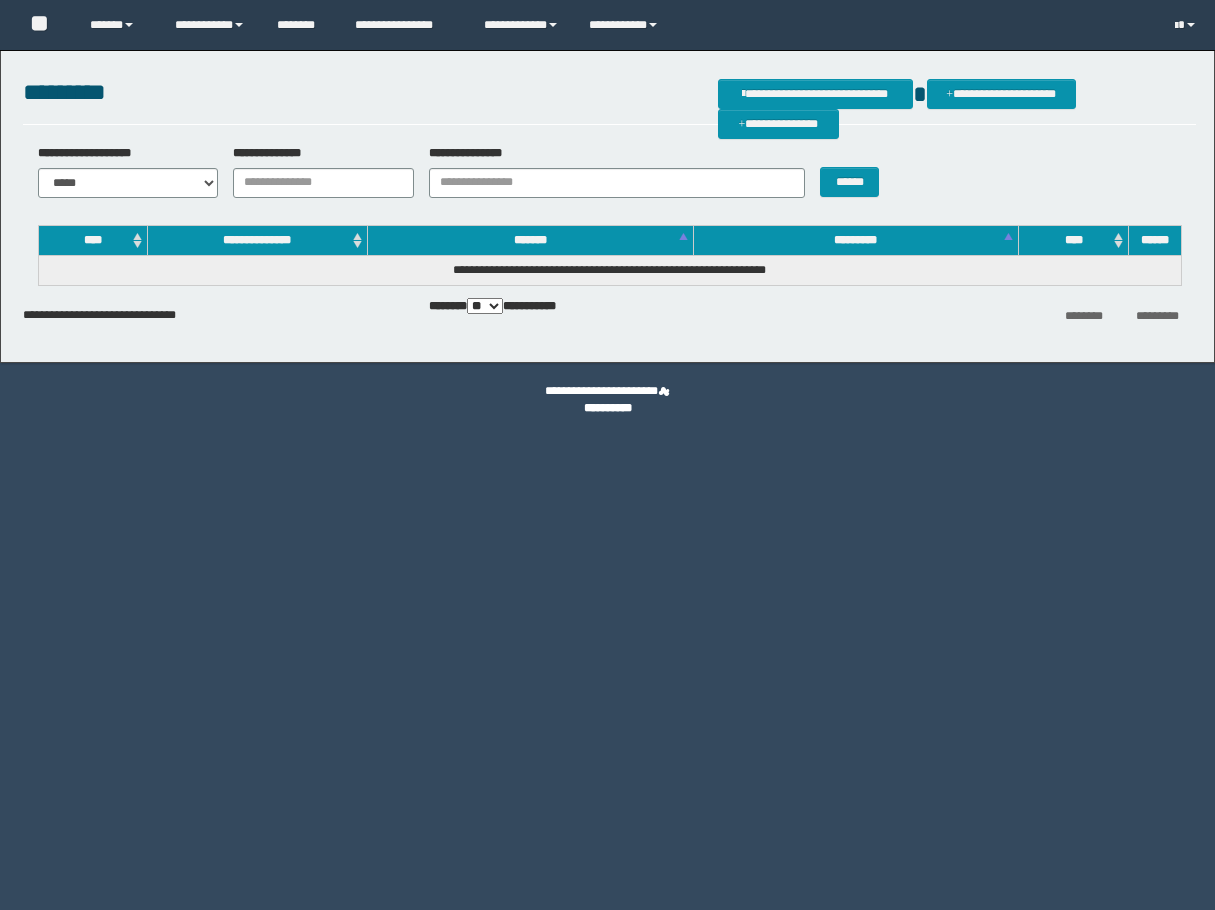 scroll, scrollTop: 0, scrollLeft: 0, axis: both 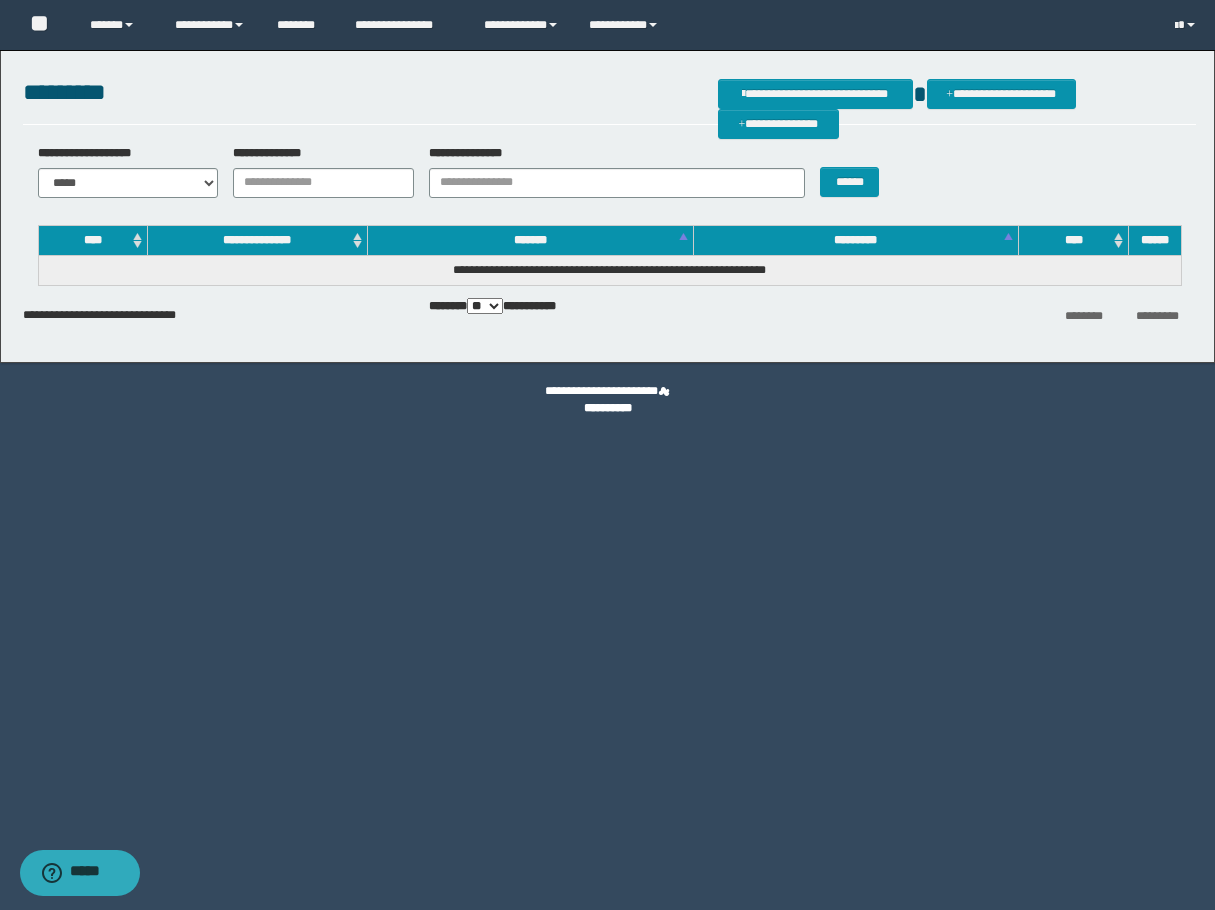 click on "**********" at bounding box center [316, 171] 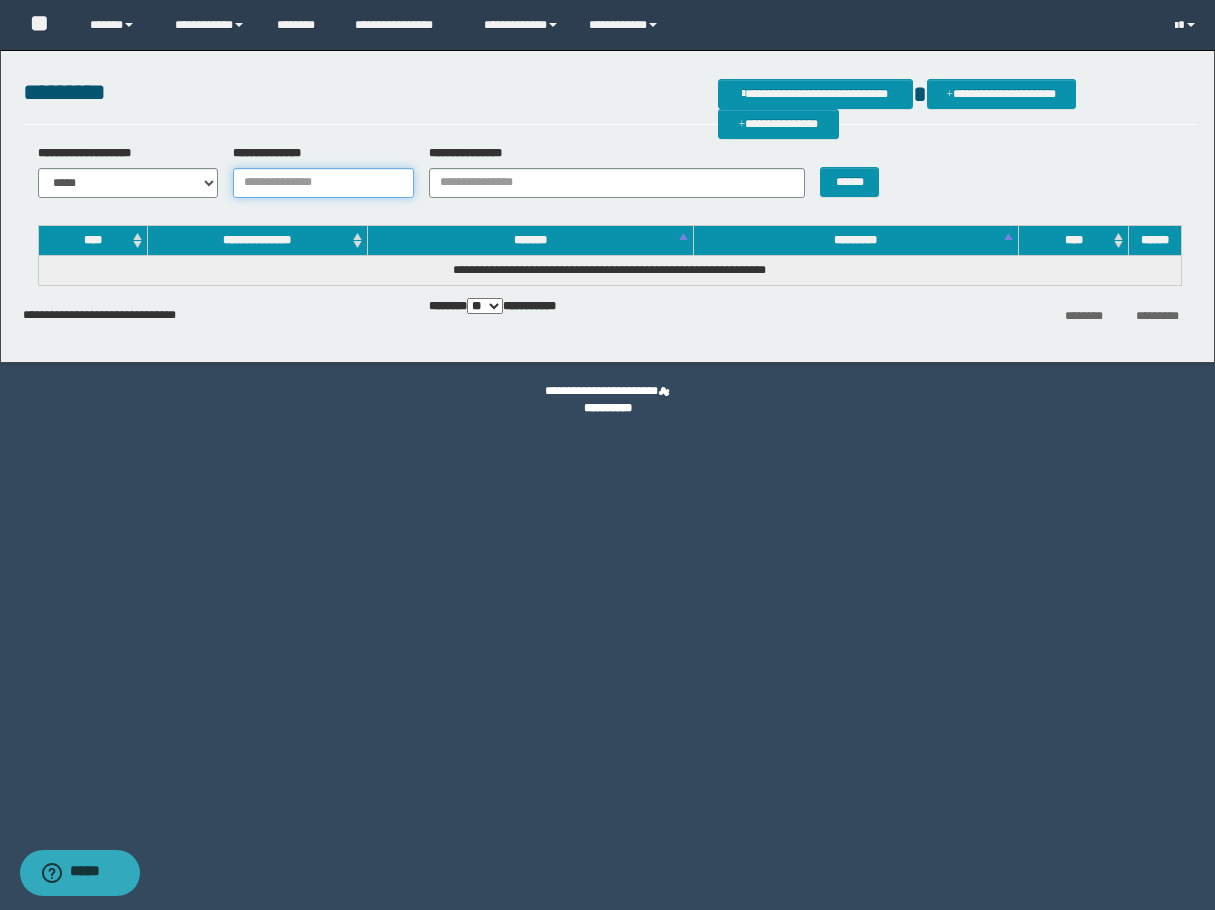 click on "**********" at bounding box center (323, 183) 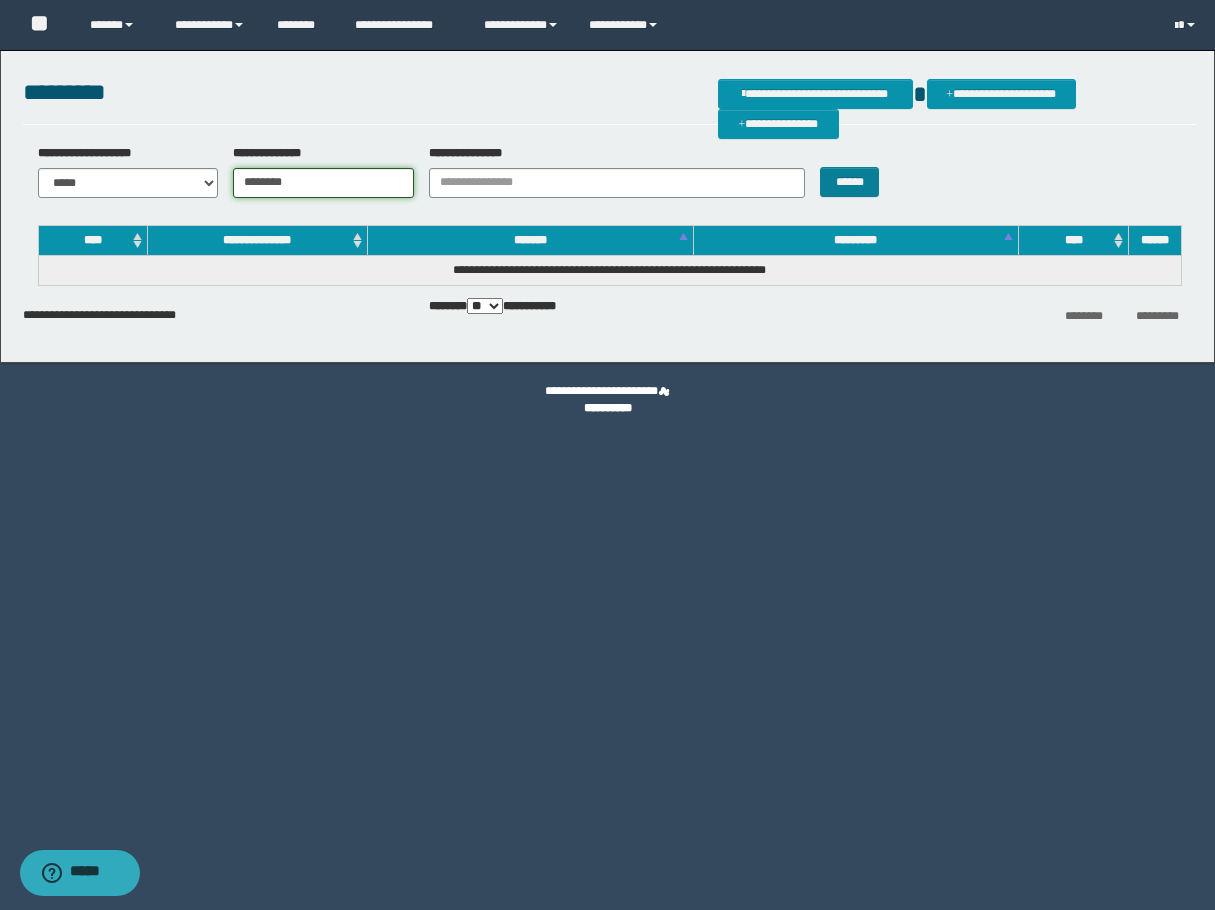 type on "********" 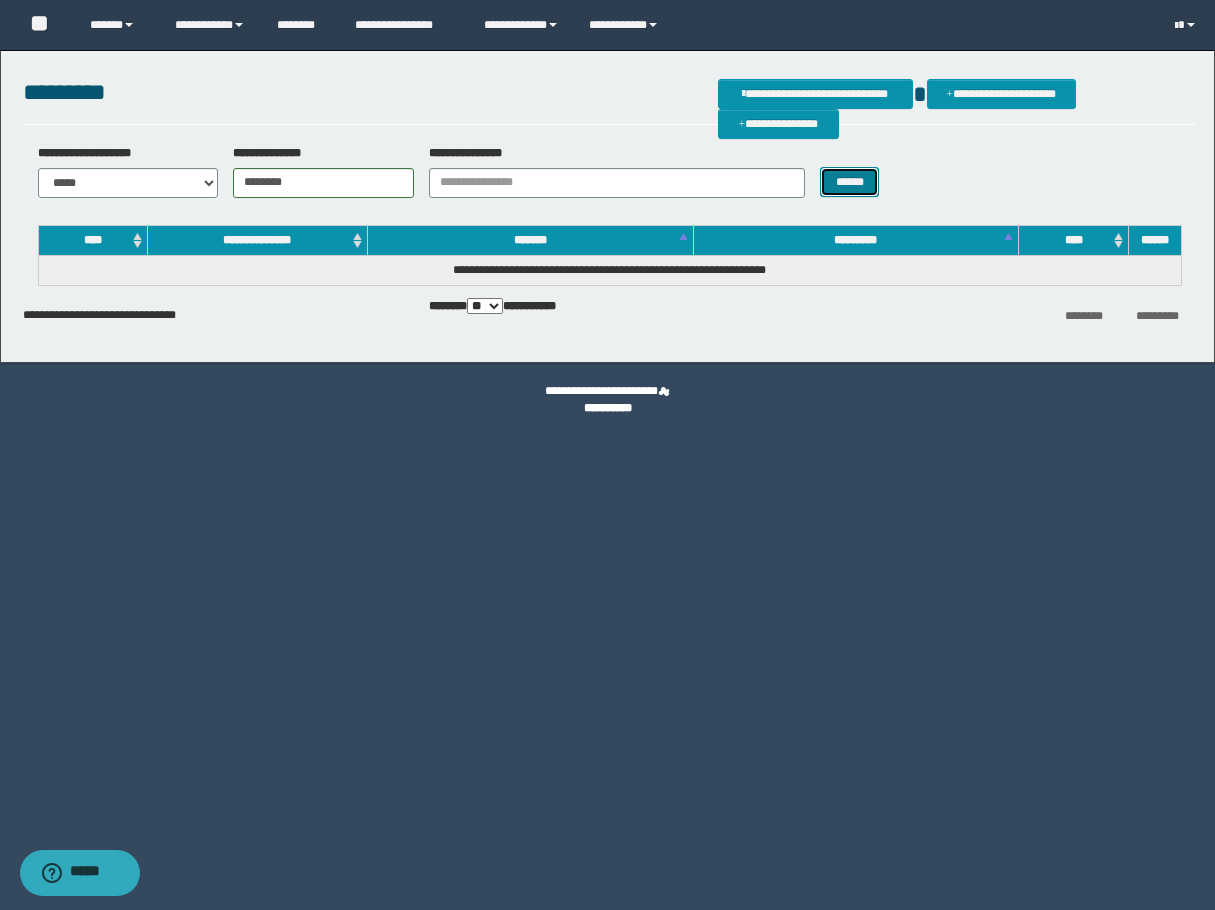 click on "******" at bounding box center (849, 182) 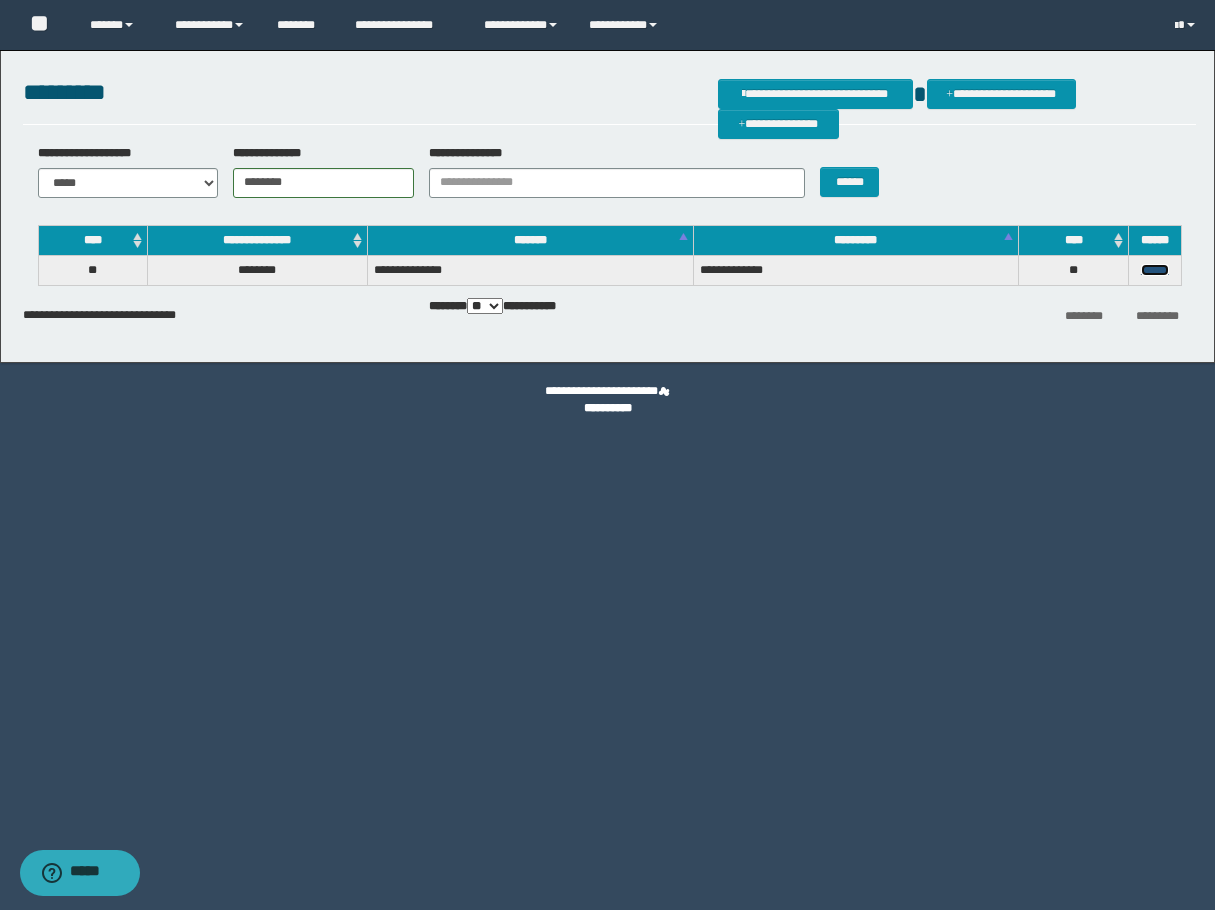 click on "******" at bounding box center (1155, 270) 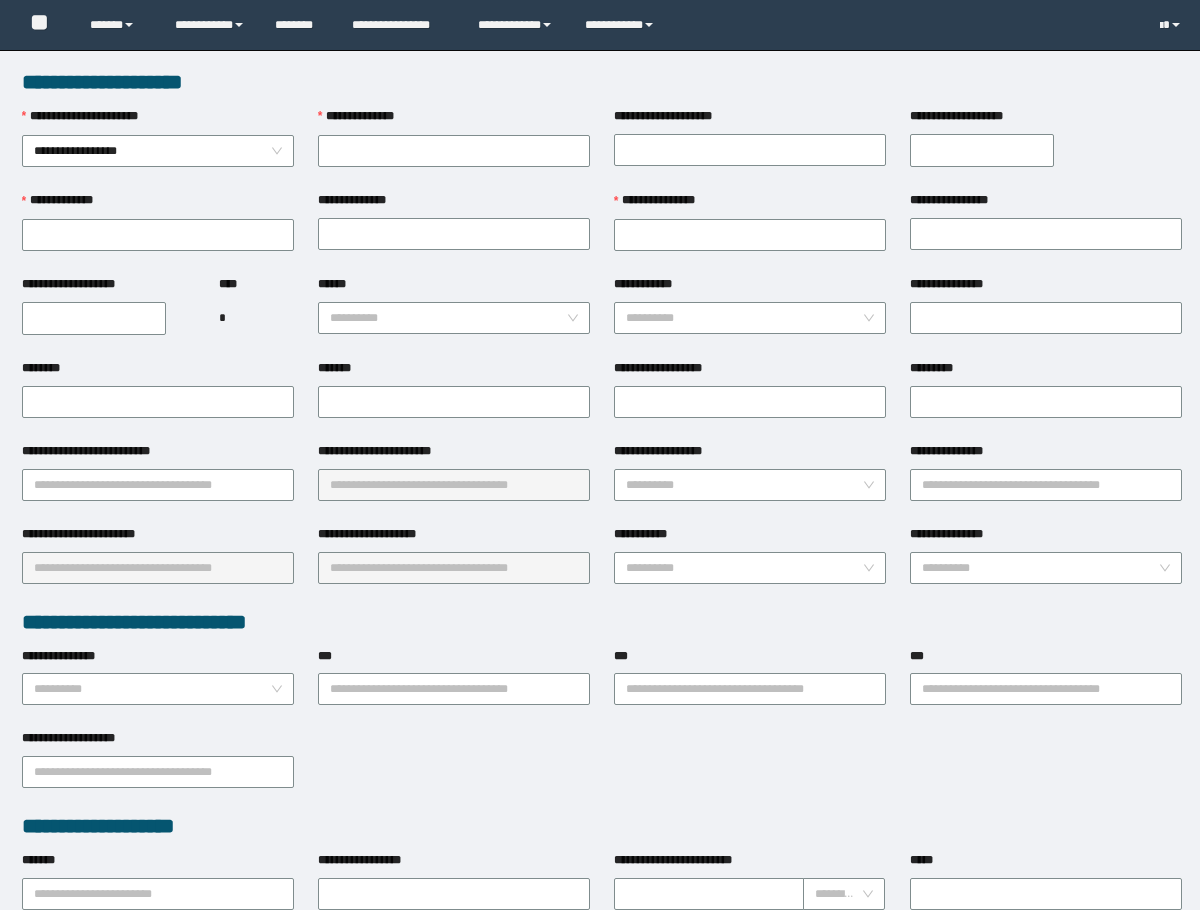 scroll, scrollTop: 0, scrollLeft: 0, axis: both 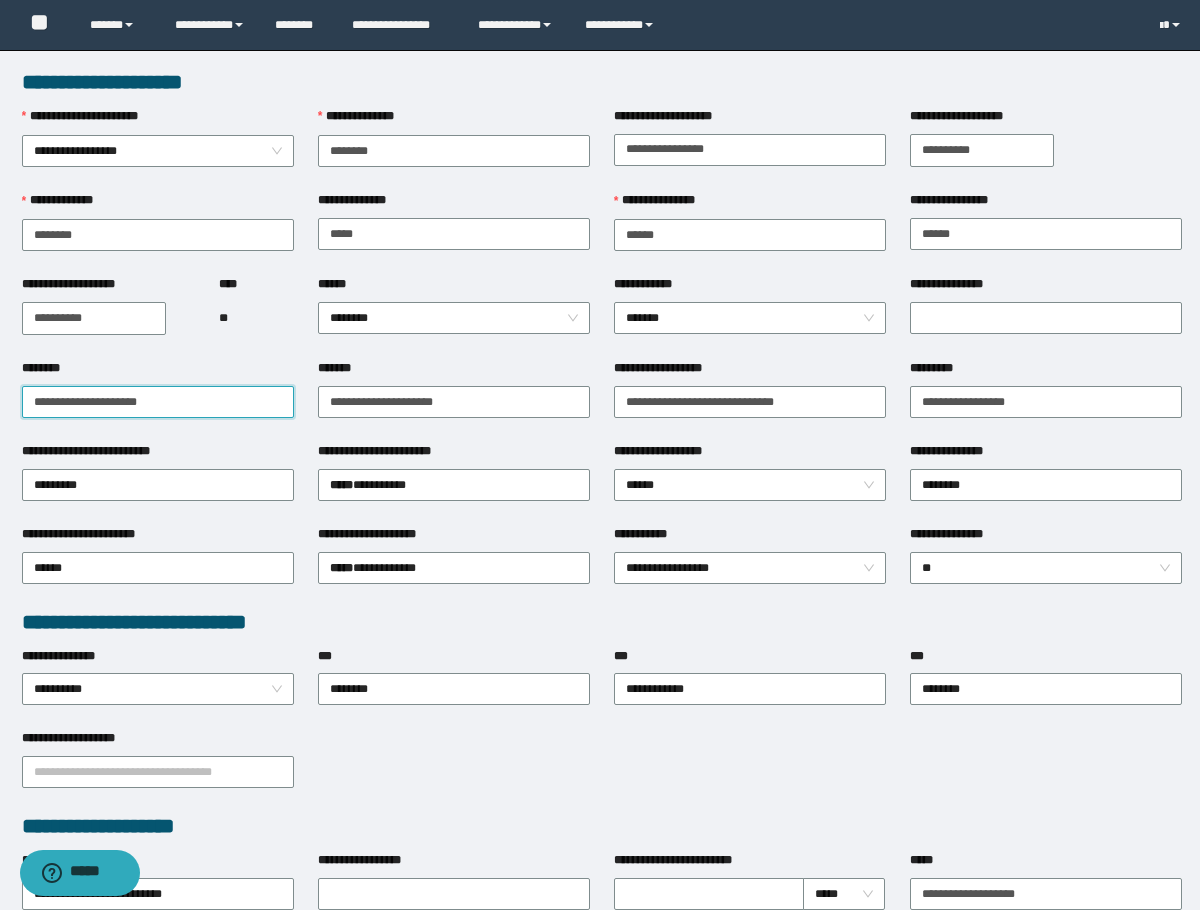 drag, startPoint x: 96, startPoint y: 407, endPoint x: -1, endPoint y: 406, distance: 97.00516 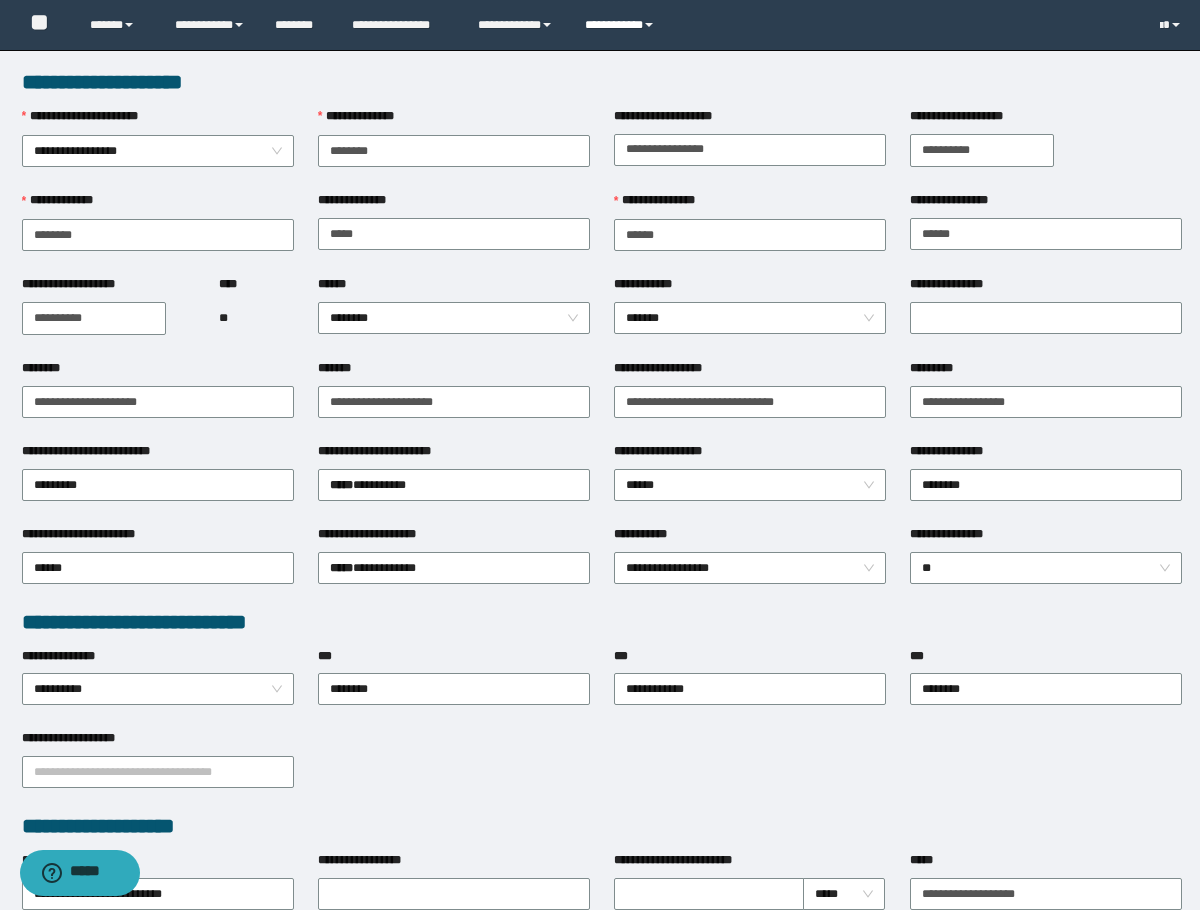 click on "**********" at bounding box center [622, 25] 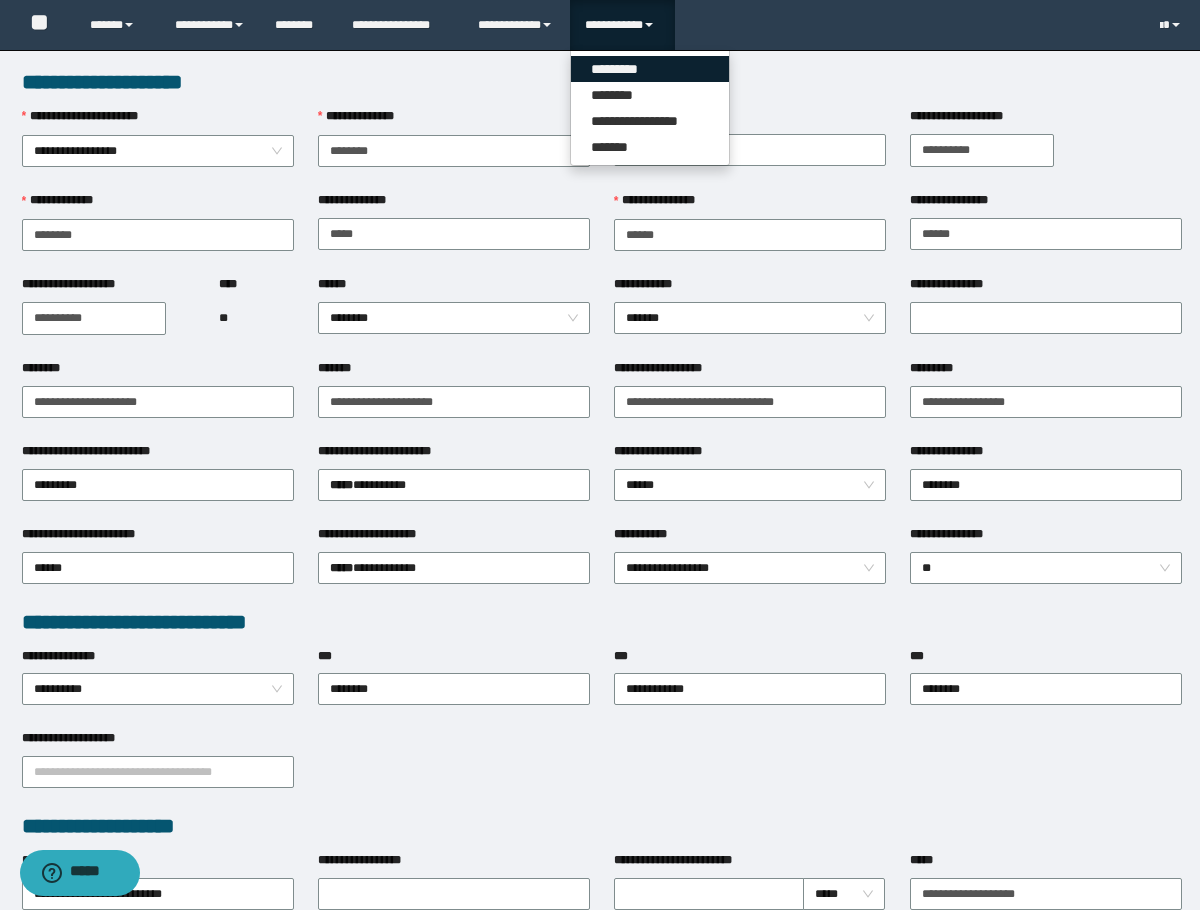 click on "*********" at bounding box center [650, 69] 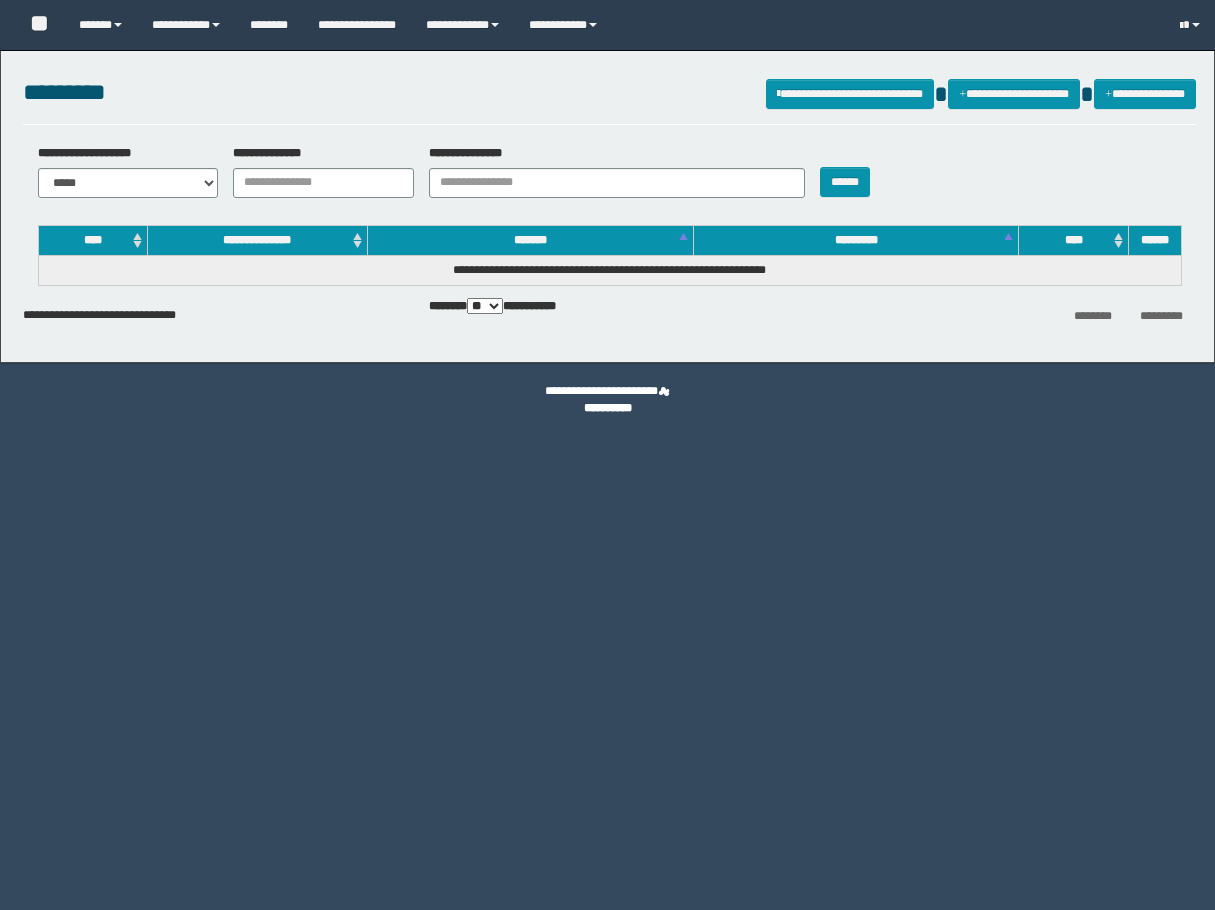 scroll, scrollTop: 0, scrollLeft: 0, axis: both 